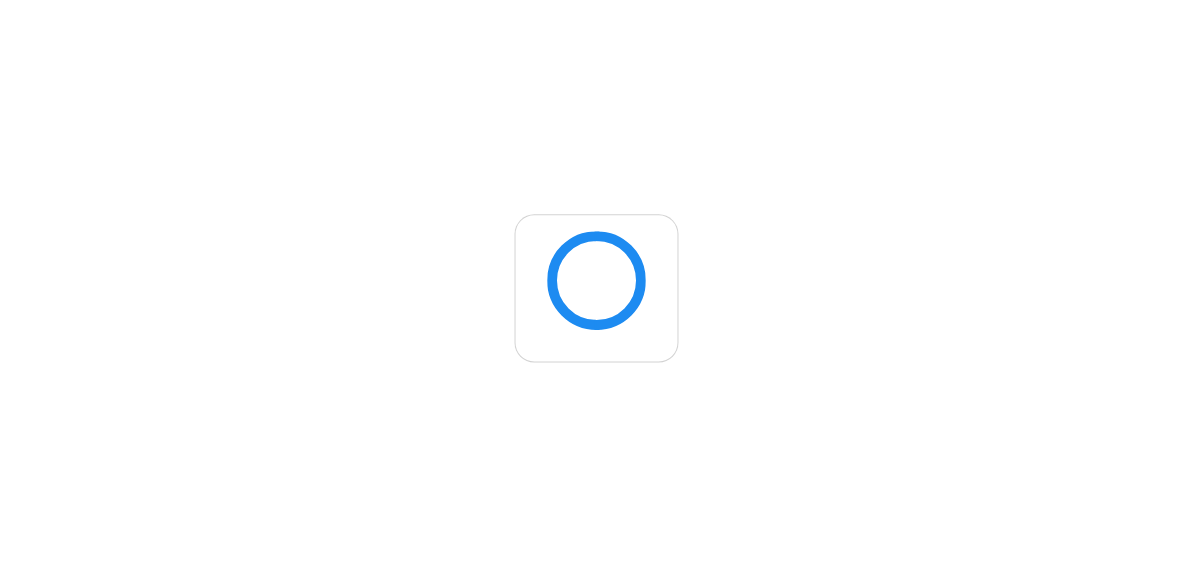 scroll, scrollTop: 0, scrollLeft: 0, axis: both 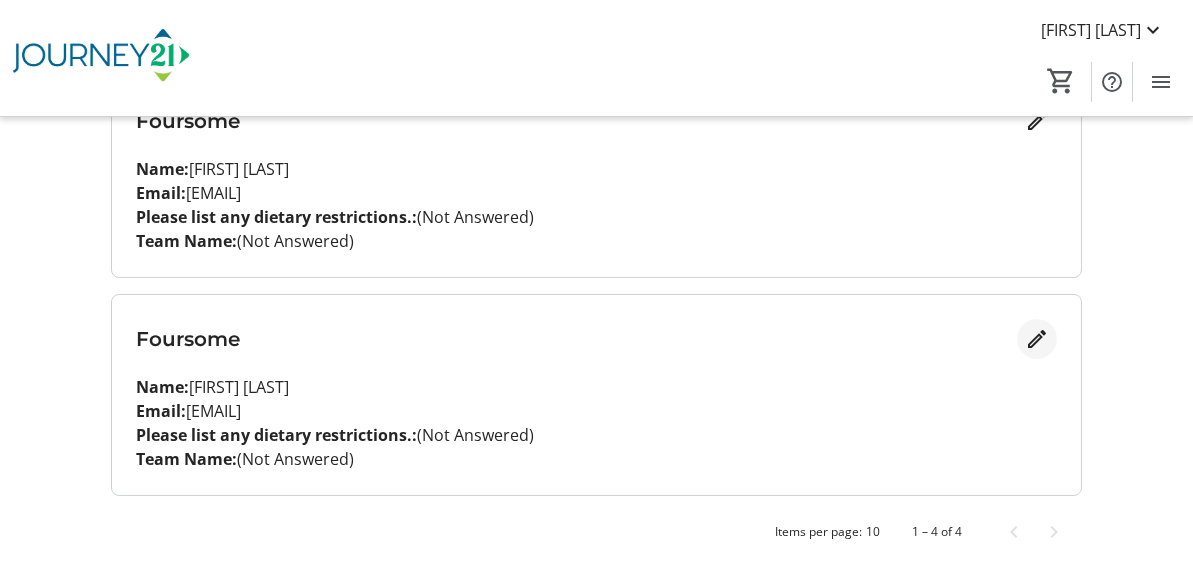 click 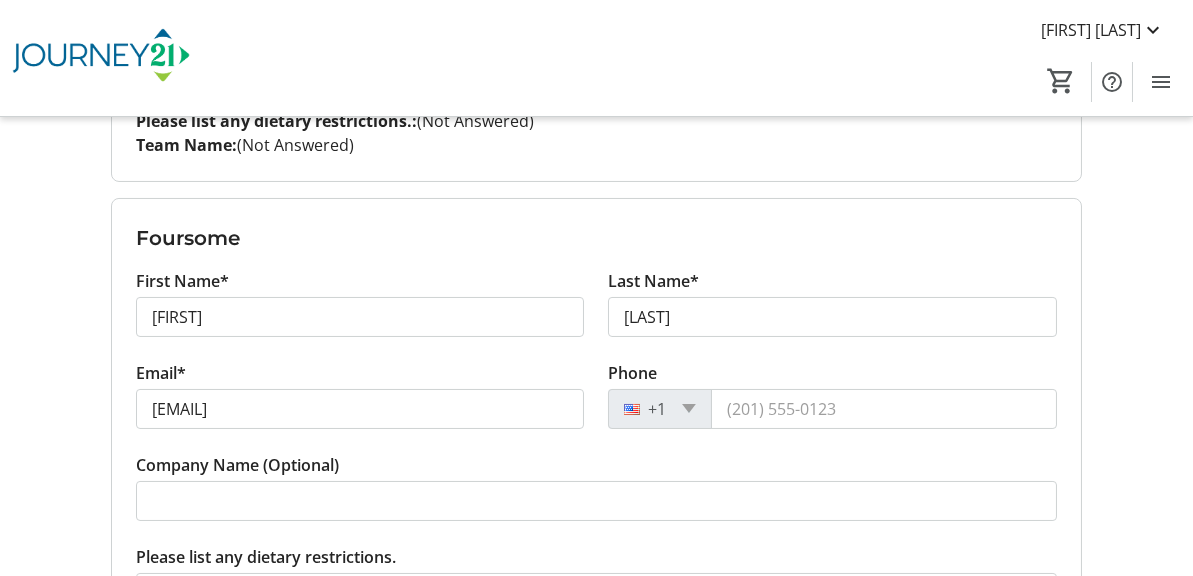 scroll, scrollTop: 891, scrollLeft: 0, axis: vertical 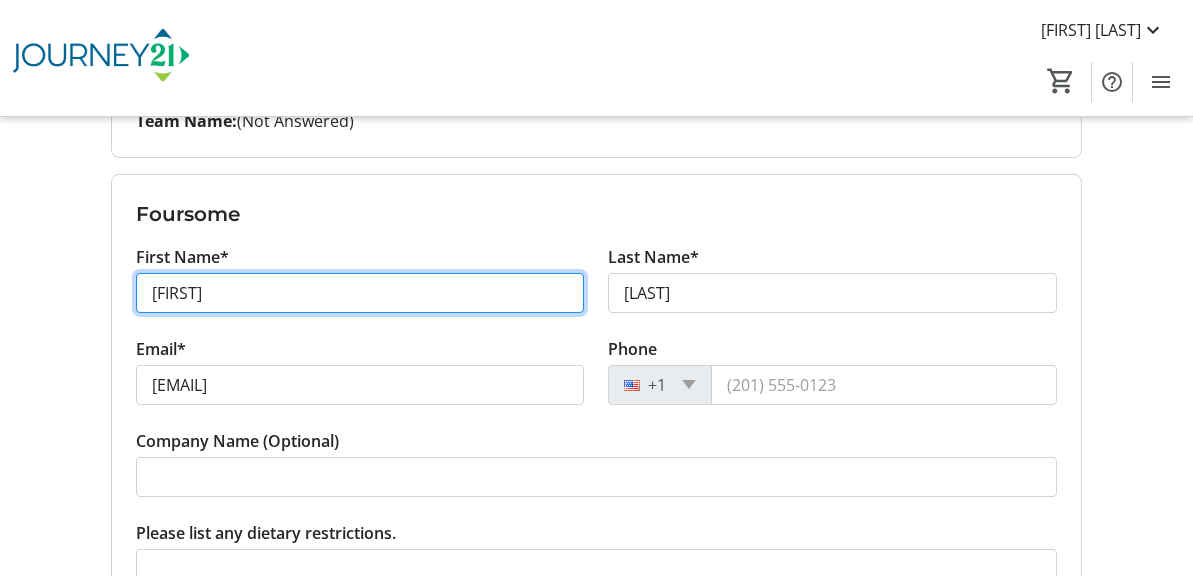 click on "Mike" at bounding box center (360, 293) 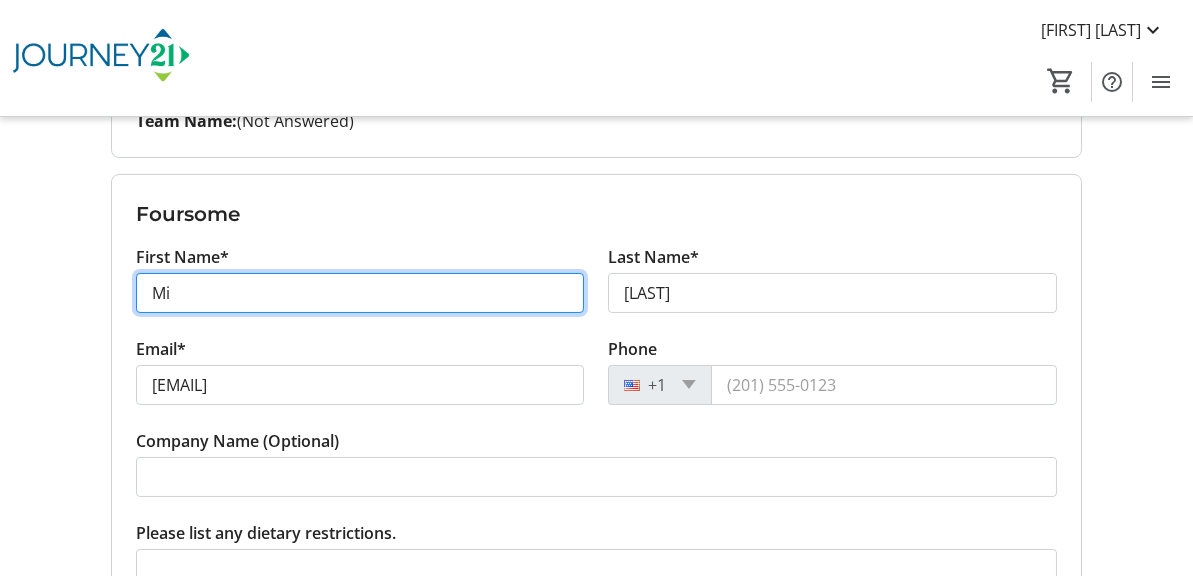 type on "M" 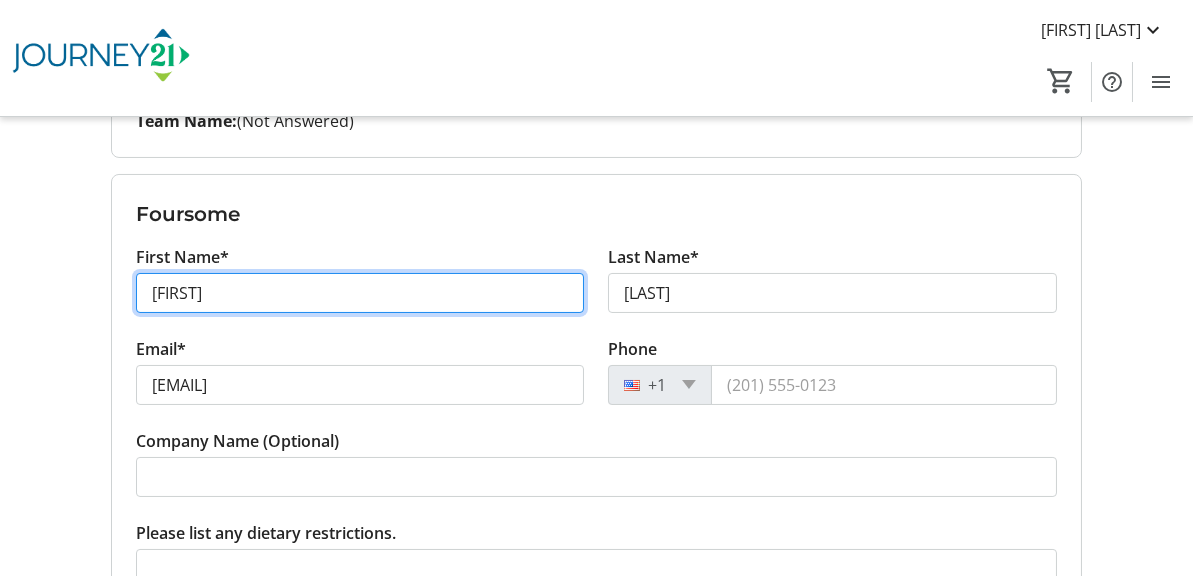 type on "Jessica" 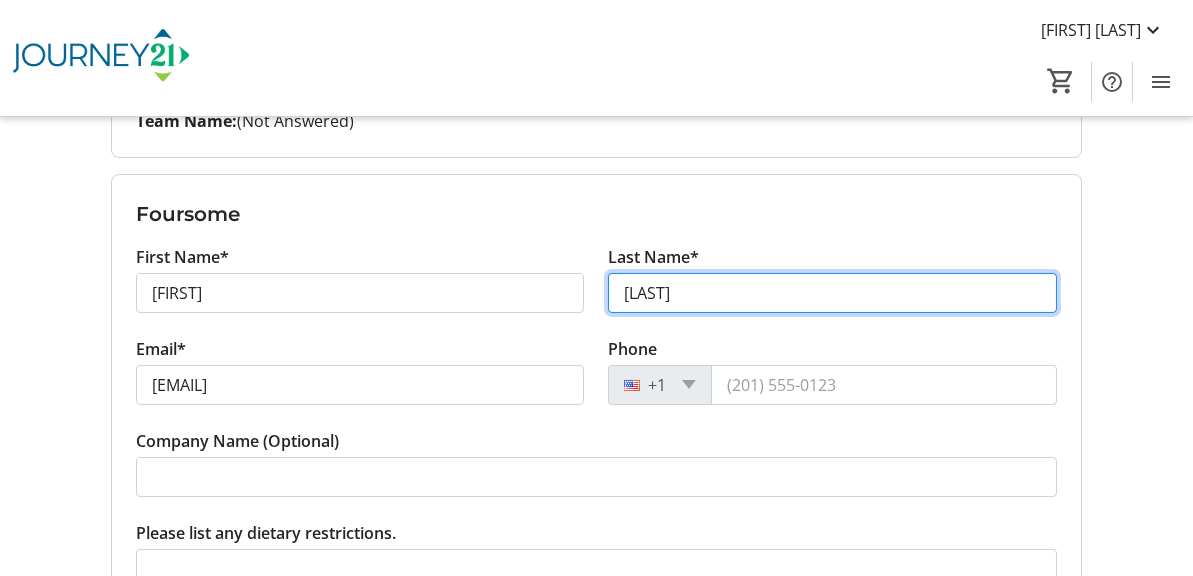 click on "Fegley" at bounding box center (832, 293) 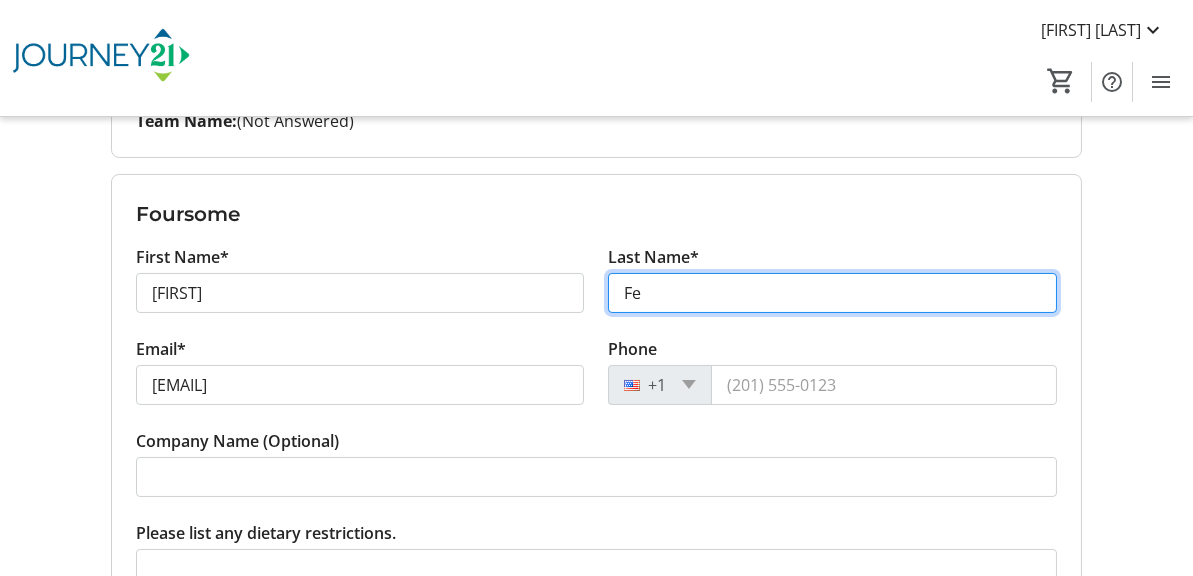type on "F" 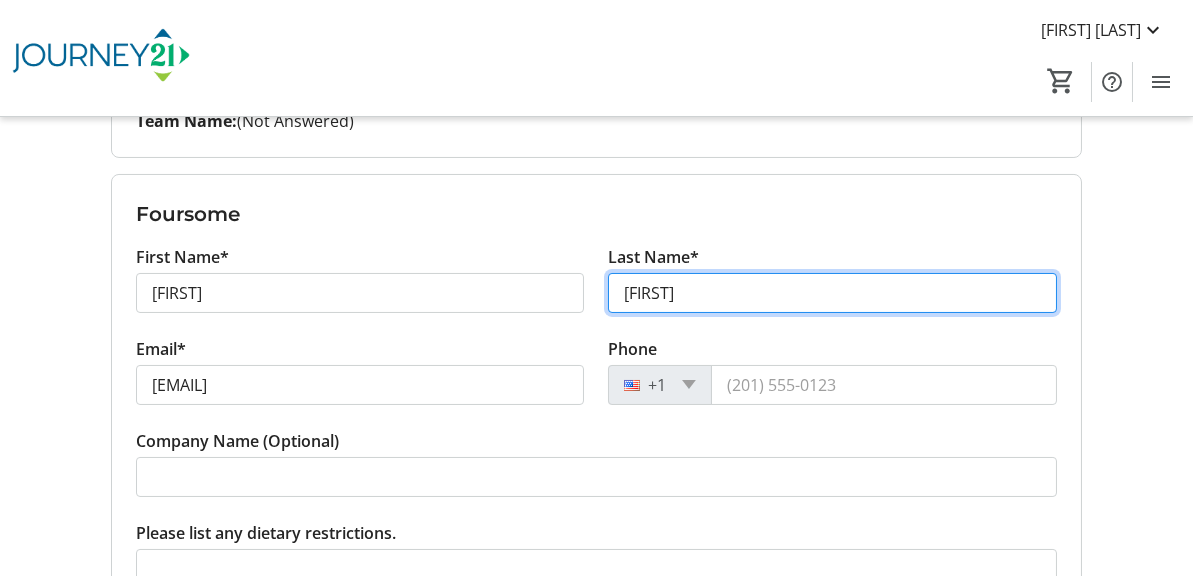 type on "Dewey" 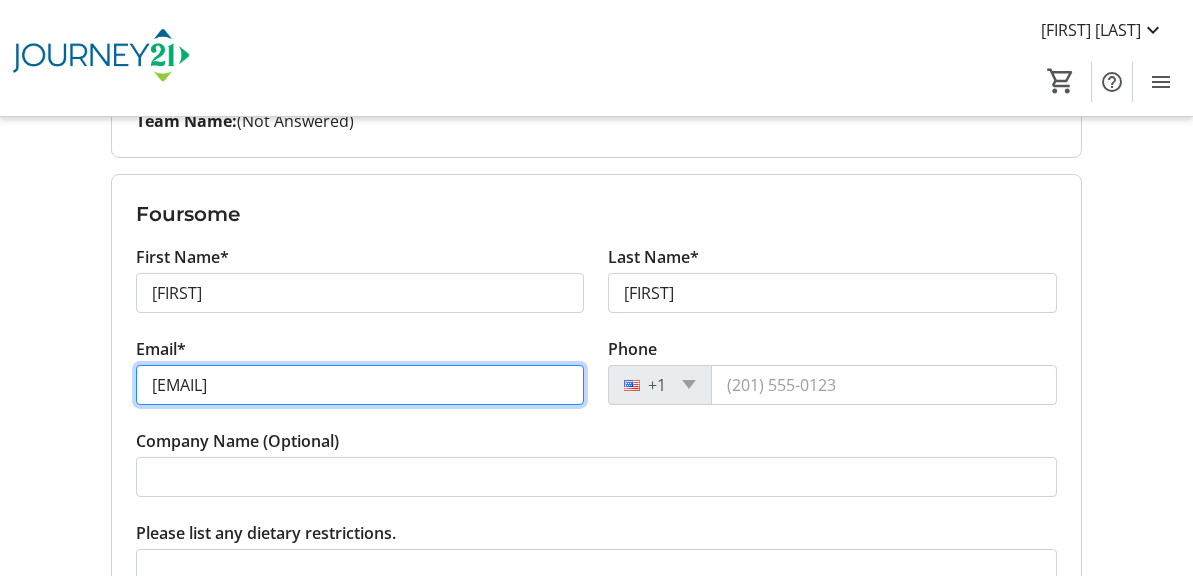 click on "mfegley@wi.rr.com" at bounding box center (360, 385) 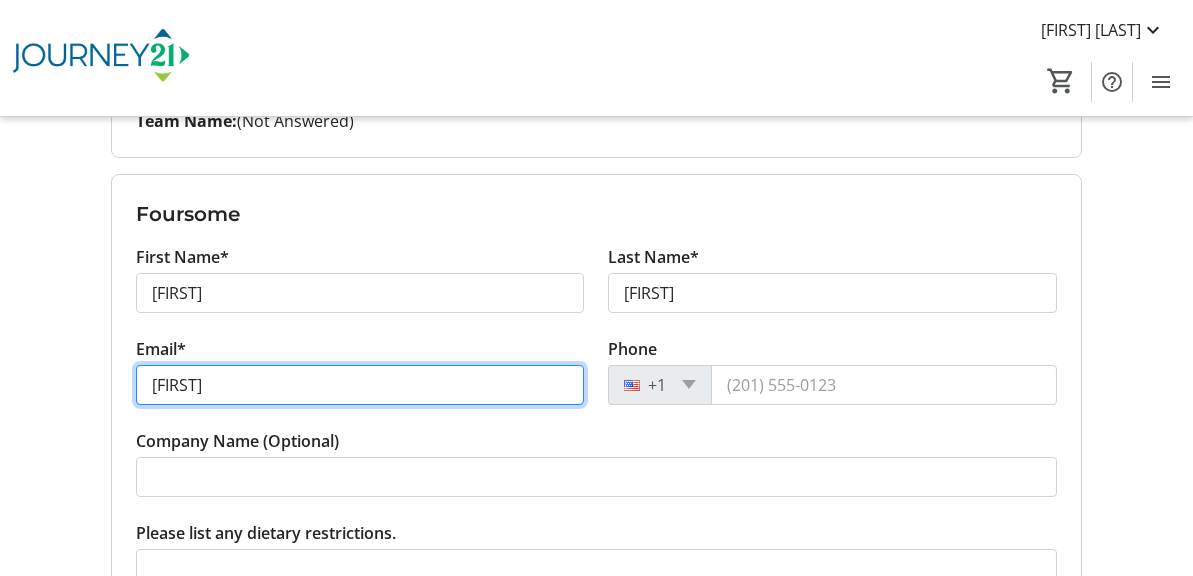type on "m" 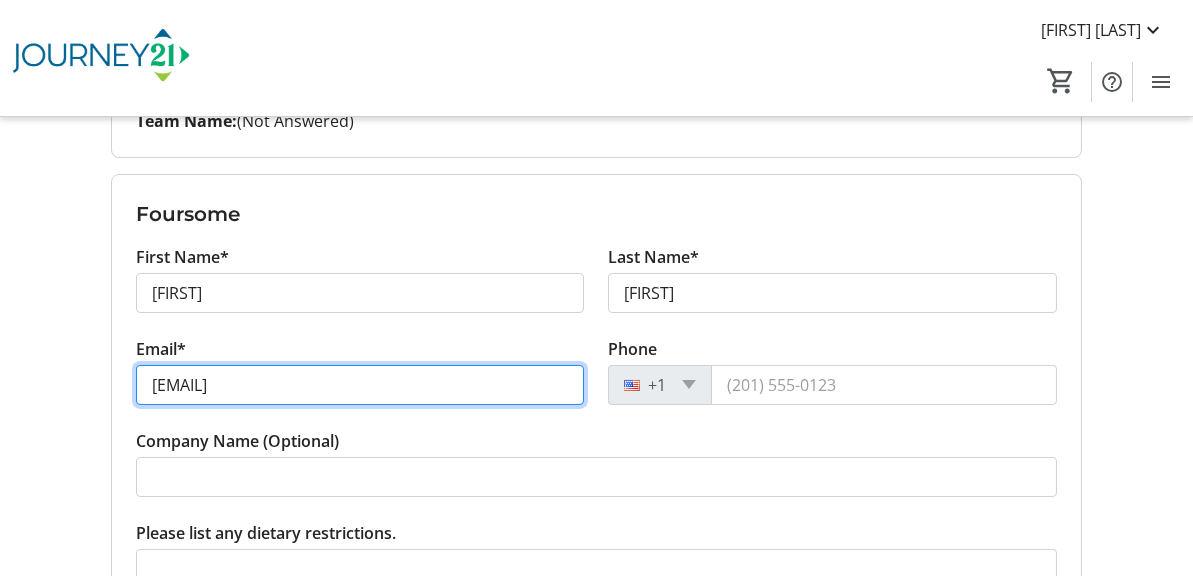 type on "deweyl.jessica@gmail.com" 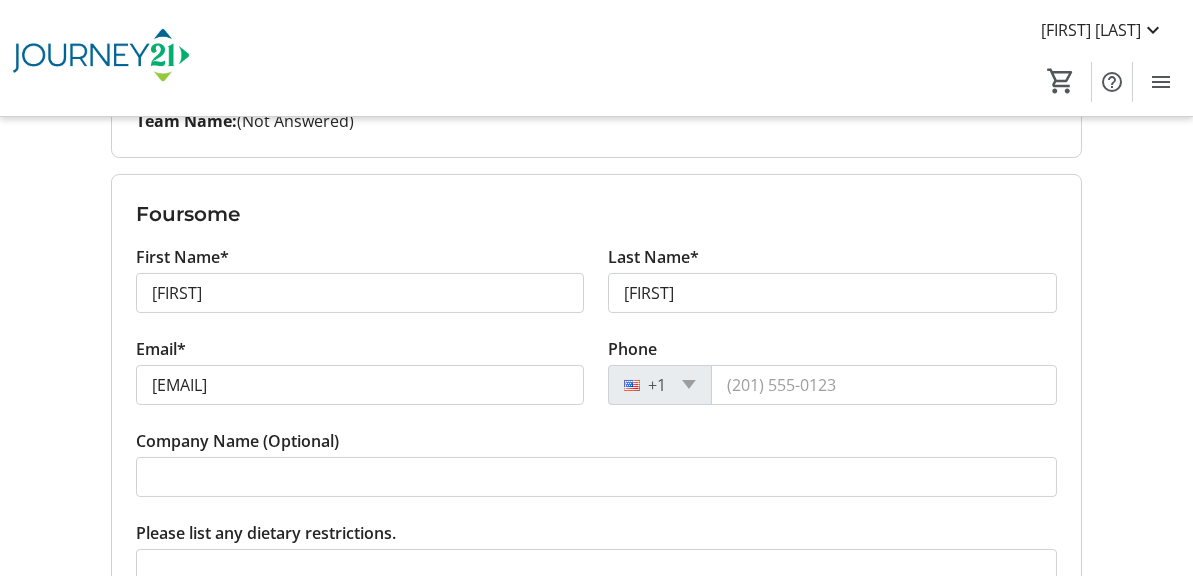 click on "Phone +1" 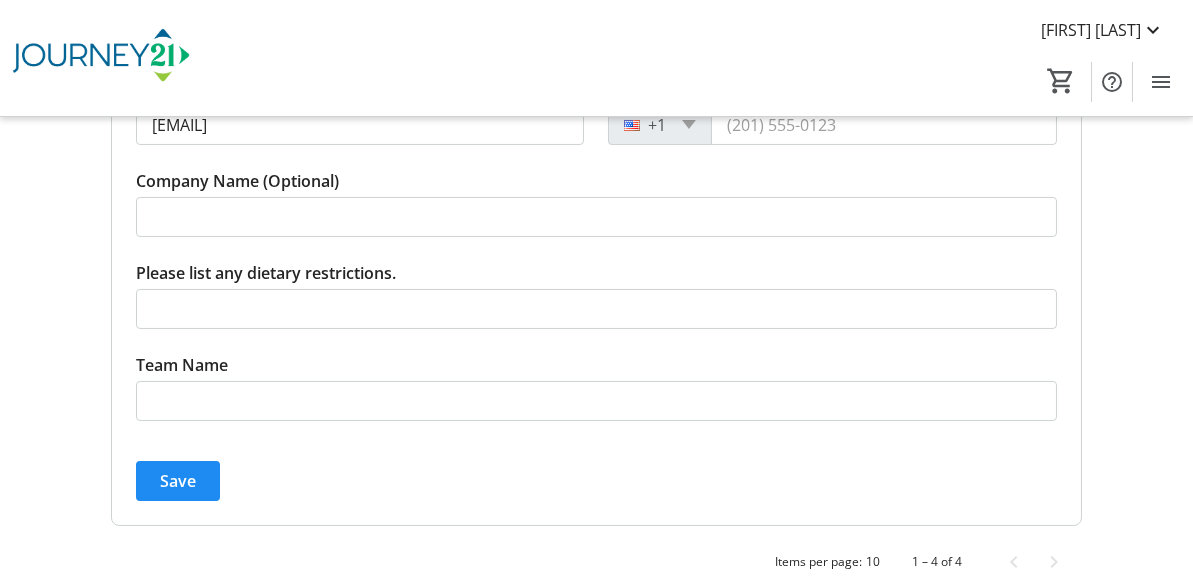 scroll, scrollTop: 1191, scrollLeft: 0, axis: vertical 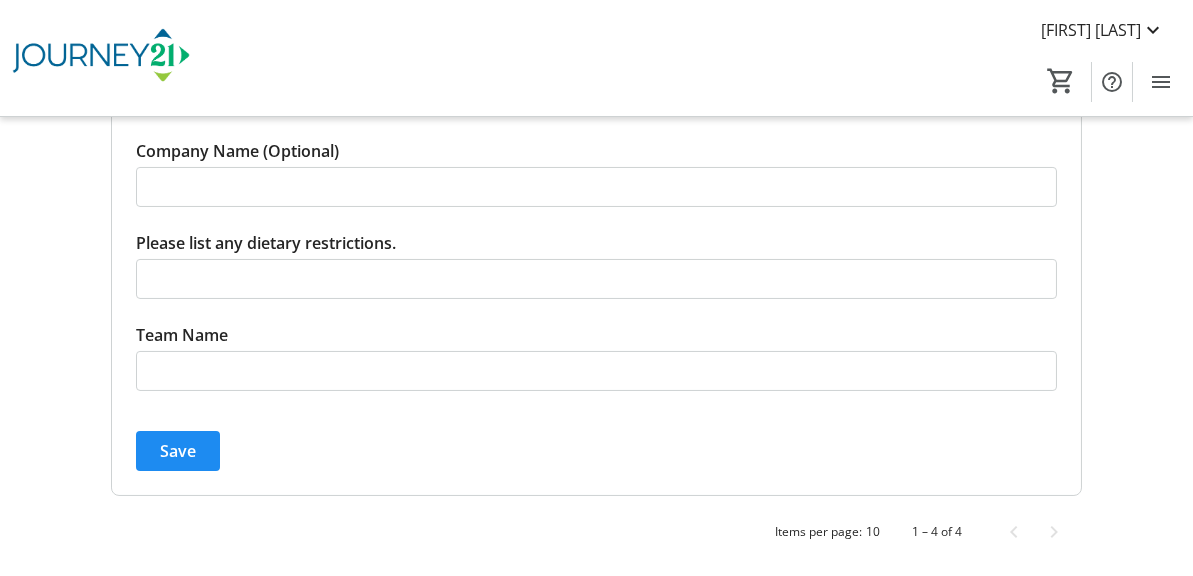 click 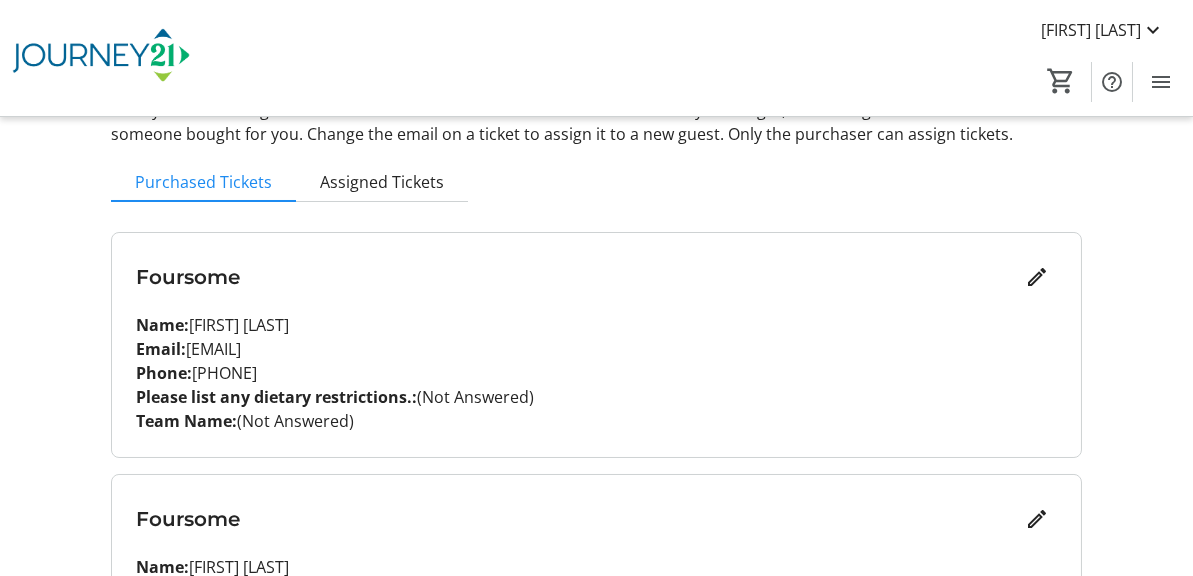 scroll, scrollTop: 91, scrollLeft: 0, axis: vertical 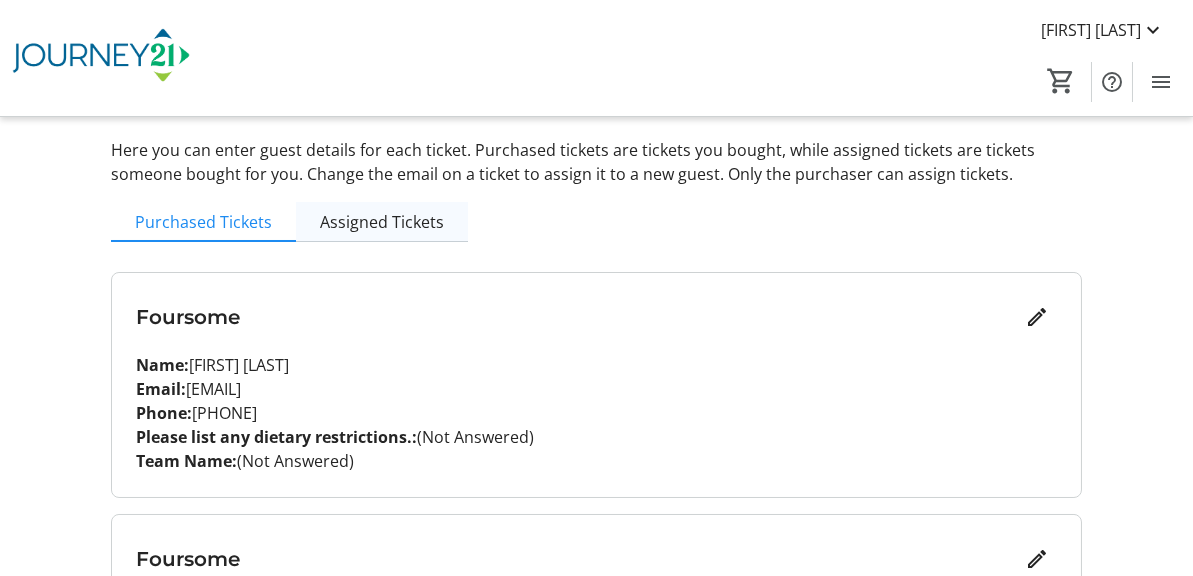 click on "Assigned Tickets" at bounding box center [382, 222] 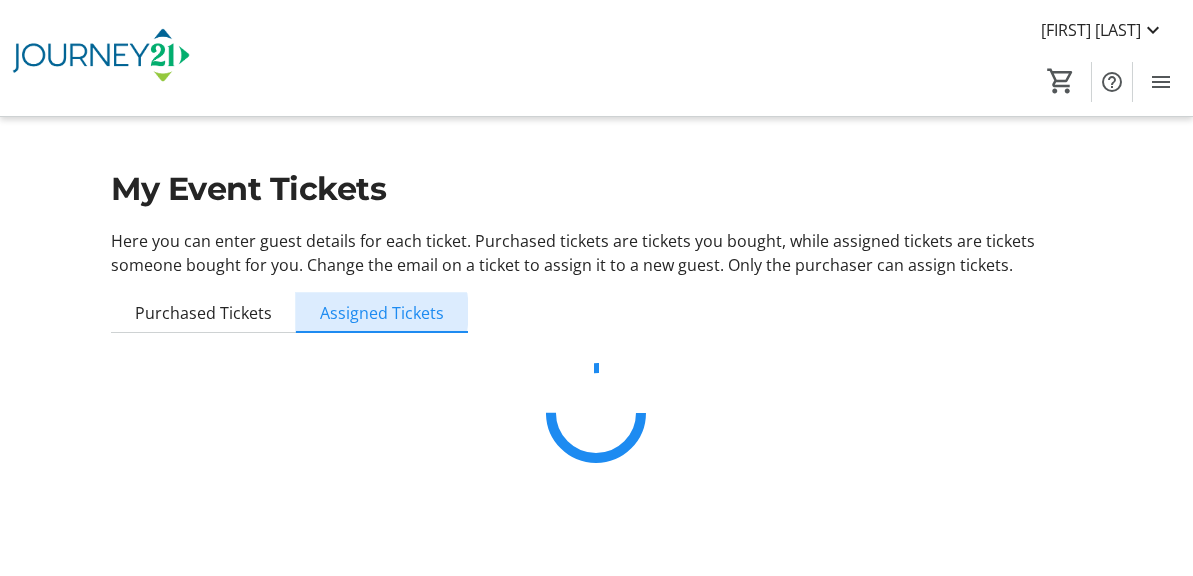 scroll, scrollTop: 0, scrollLeft: 0, axis: both 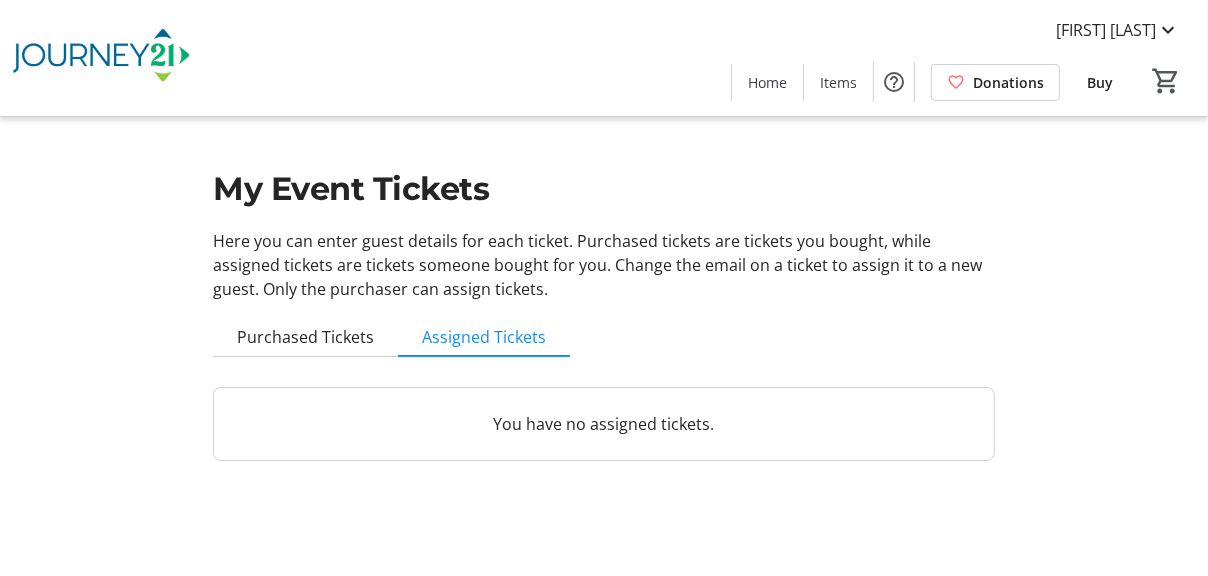 click on "You have no assigned tickets." 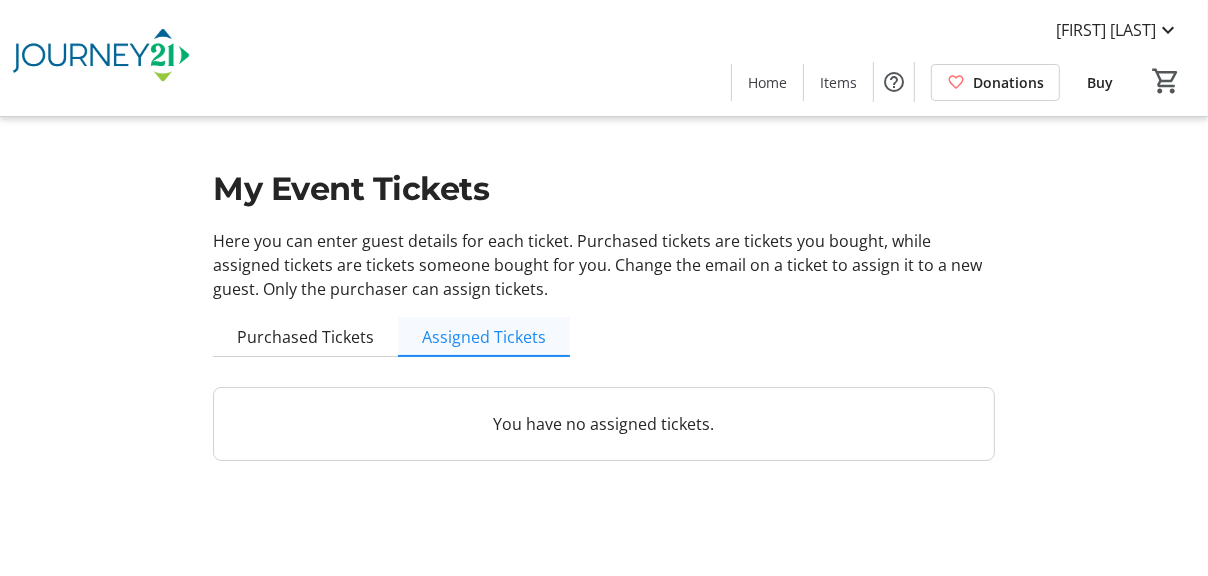 click on "Assigned Tickets" at bounding box center [484, 337] 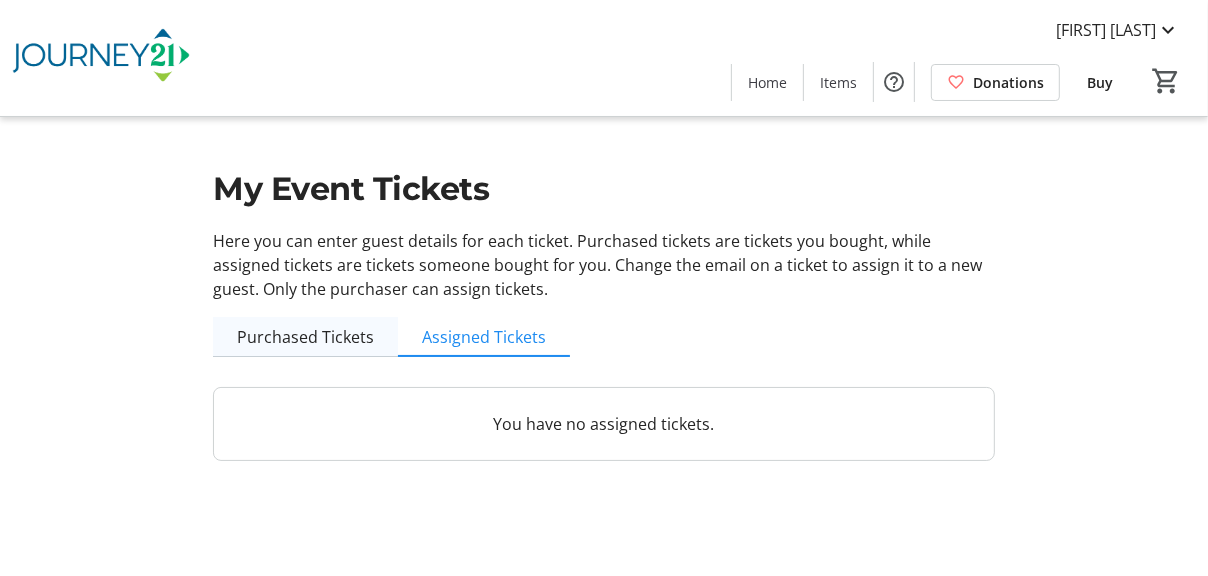 click on "Purchased Tickets" at bounding box center (305, 337) 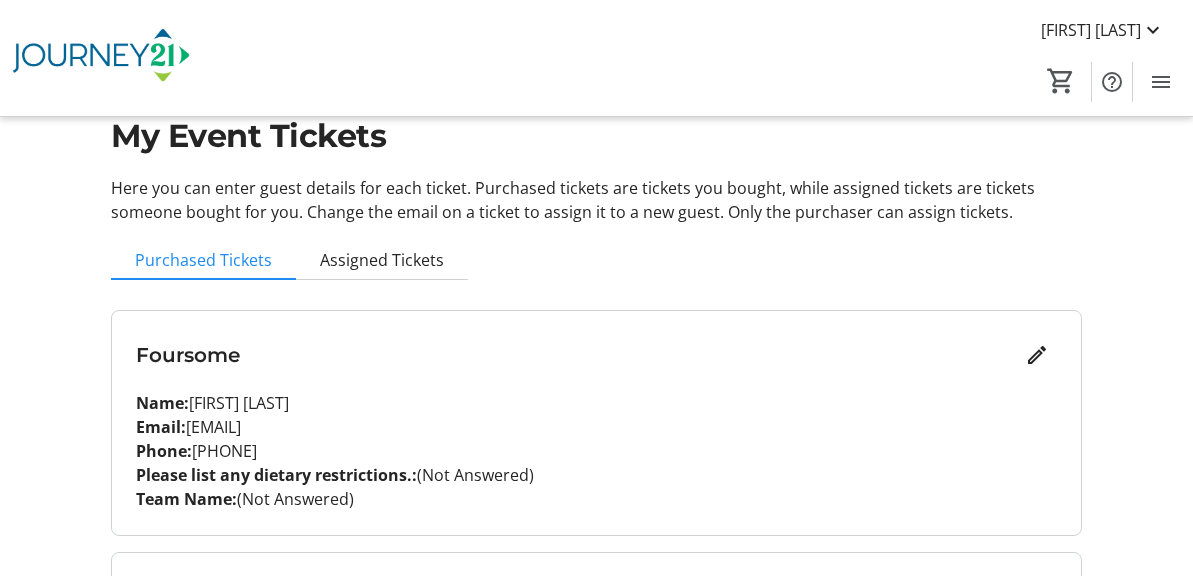 scroll, scrollTop: 0, scrollLeft: 0, axis: both 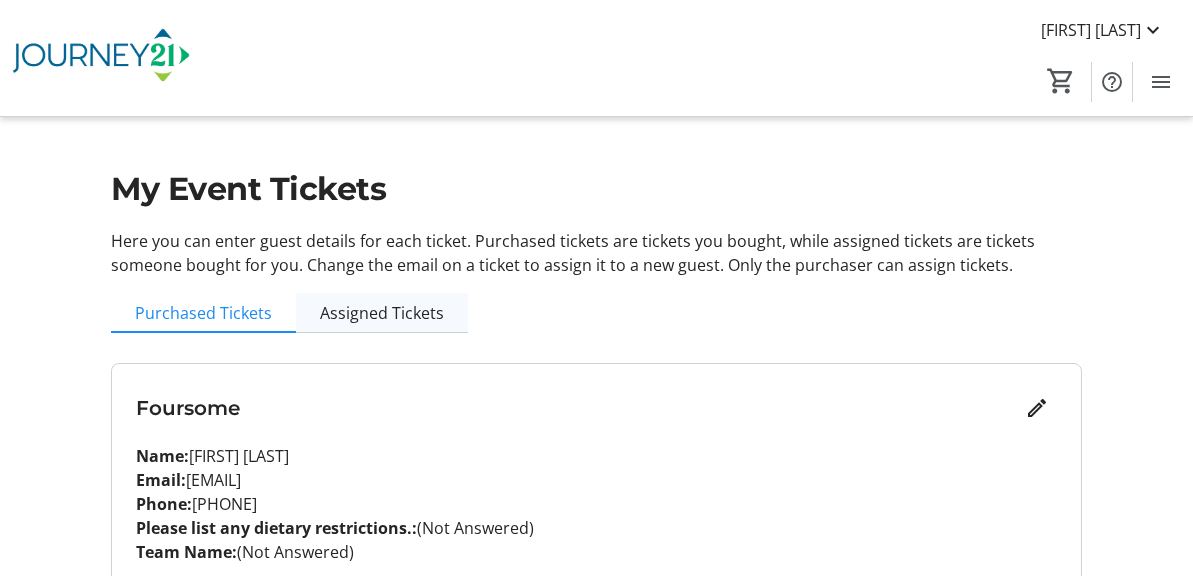 click on "Assigned Tickets" at bounding box center [382, 313] 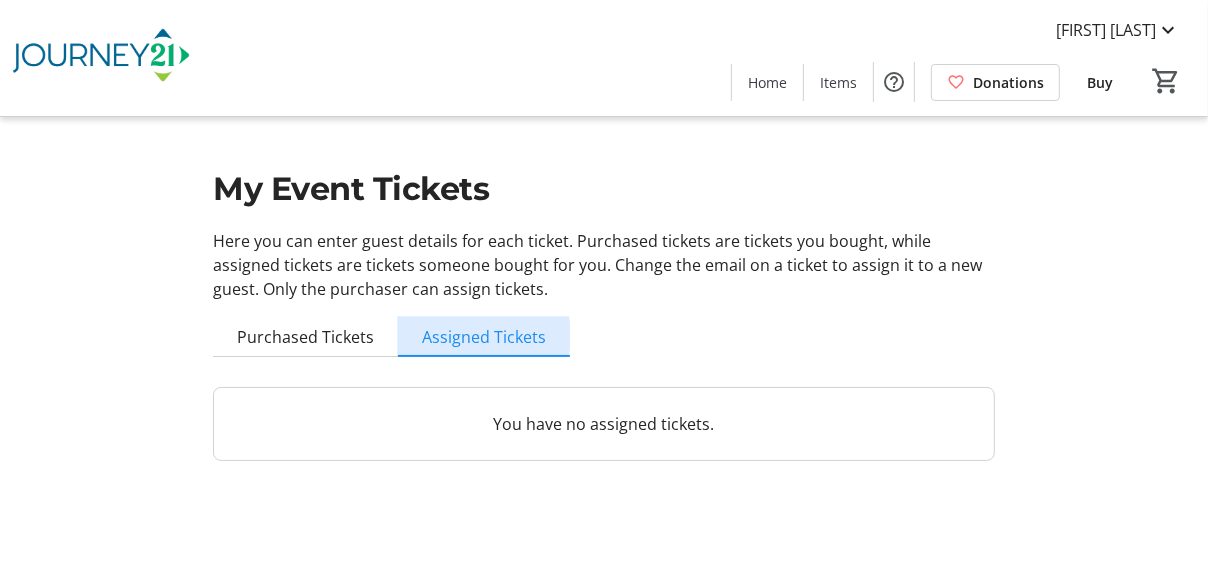 click on "Assigned Tickets" at bounding box center (484, 337) 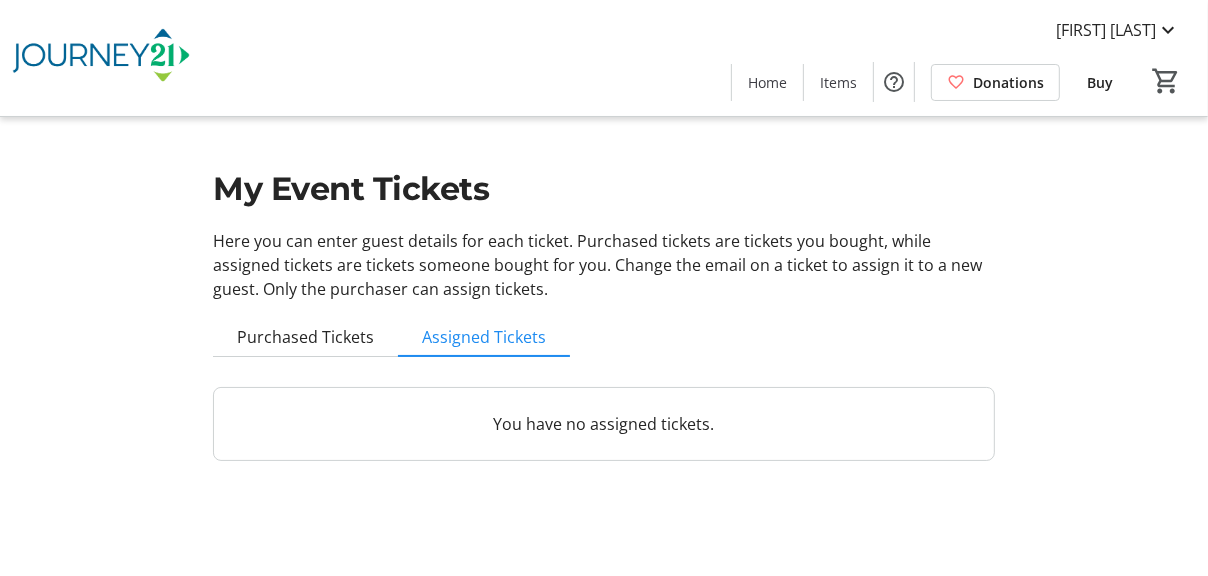 click on "My Event Tickets  Here you can enter guest details for each ticket. Purchased tickets are tickets you bought, while assigned tickets are tickets someone bought for you. Change the email on a ticket to assign it to a new guest. Only the purchaser can assign tickets.   Purchased Tickets  Assigned Tickets You have no assigned tickets." 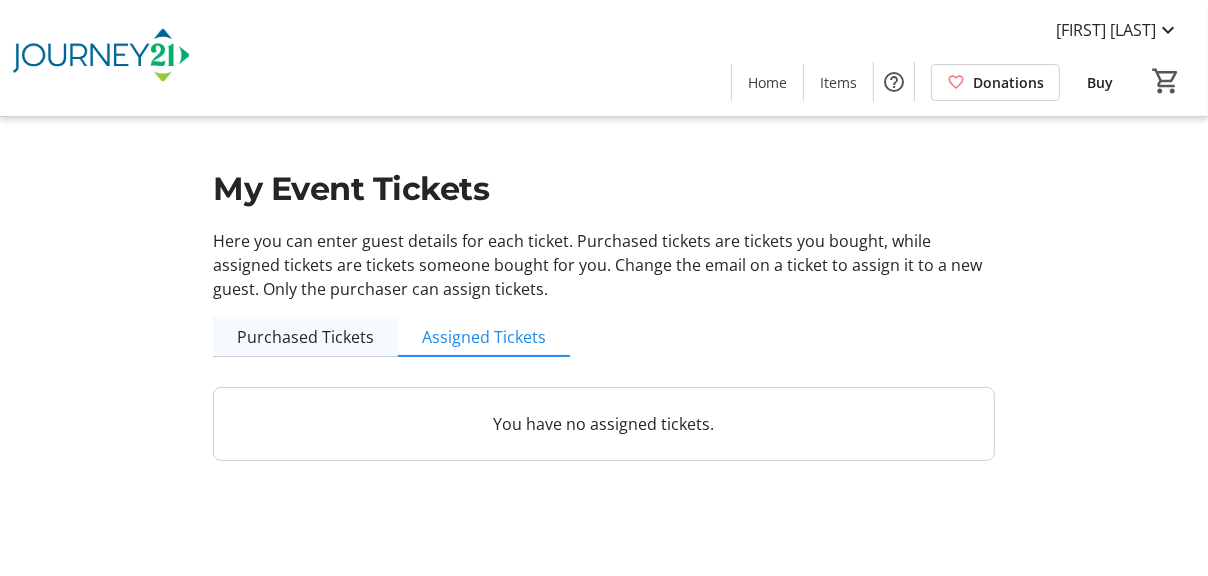 click on "Purchased Tickets" at bounding box center (305, 337) 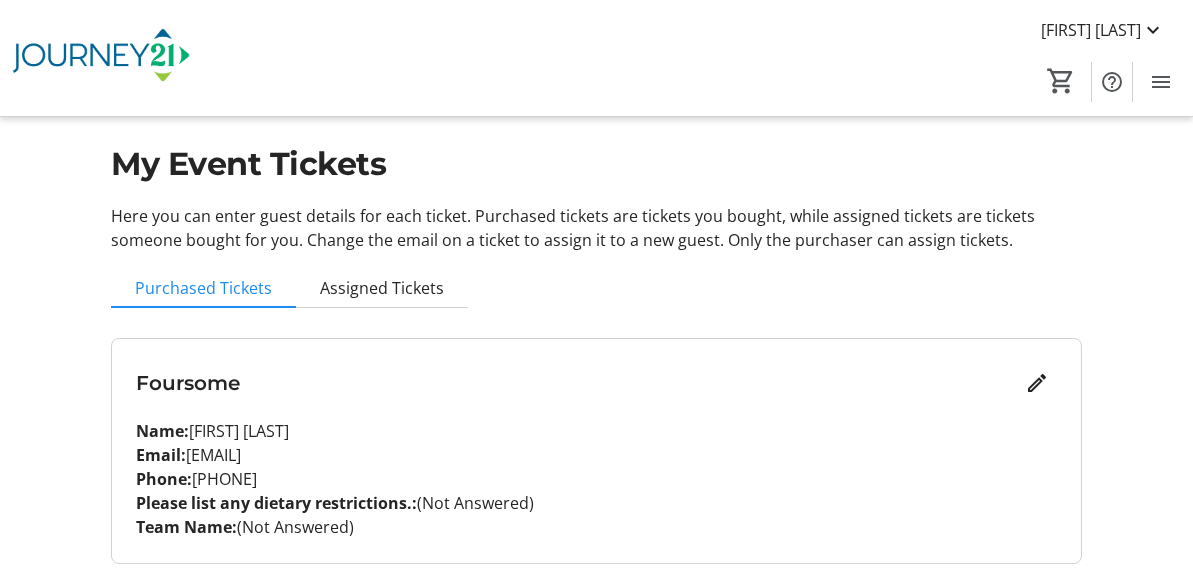scroll, scrollTop: 0, scrollLeft: 0, axis: both 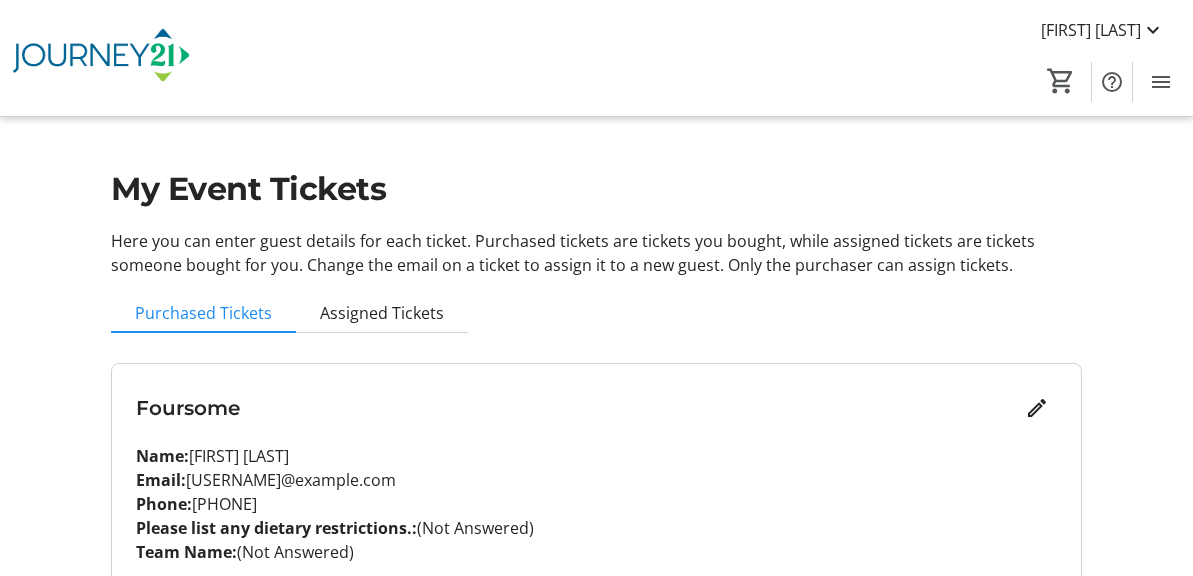 click on "Home" 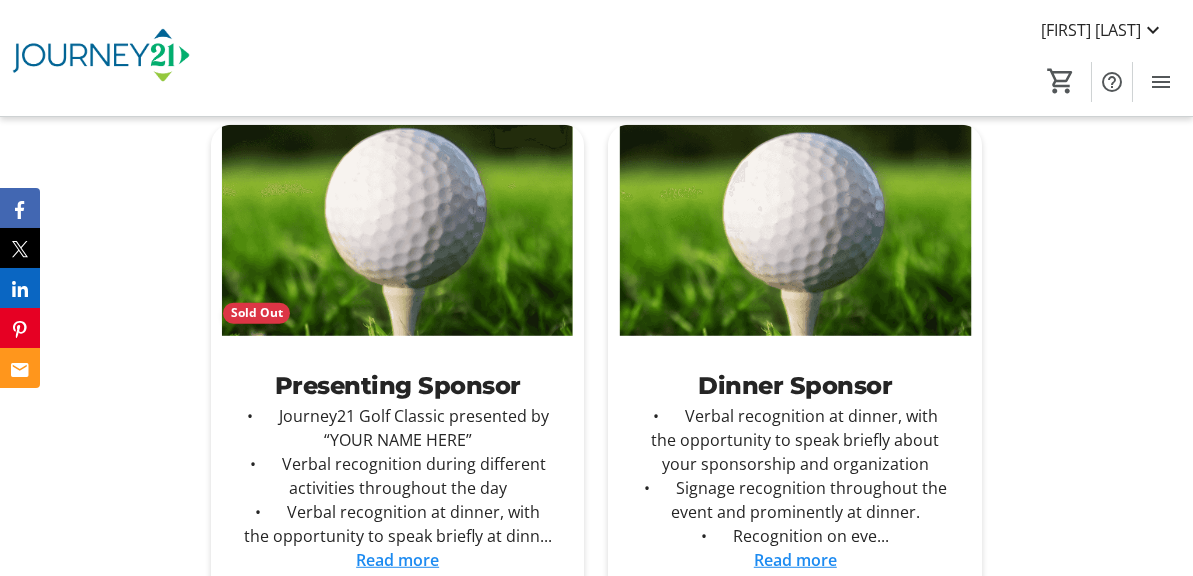scroll, scrollTop: 6606, scrollLeft: 0, axis: vertical 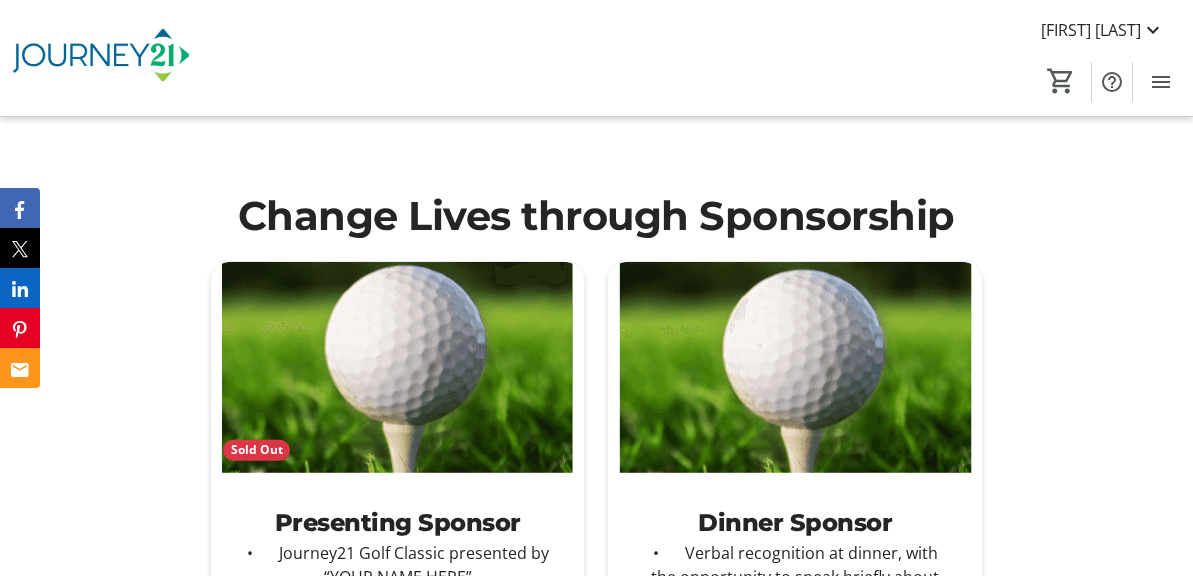 click on "Items" 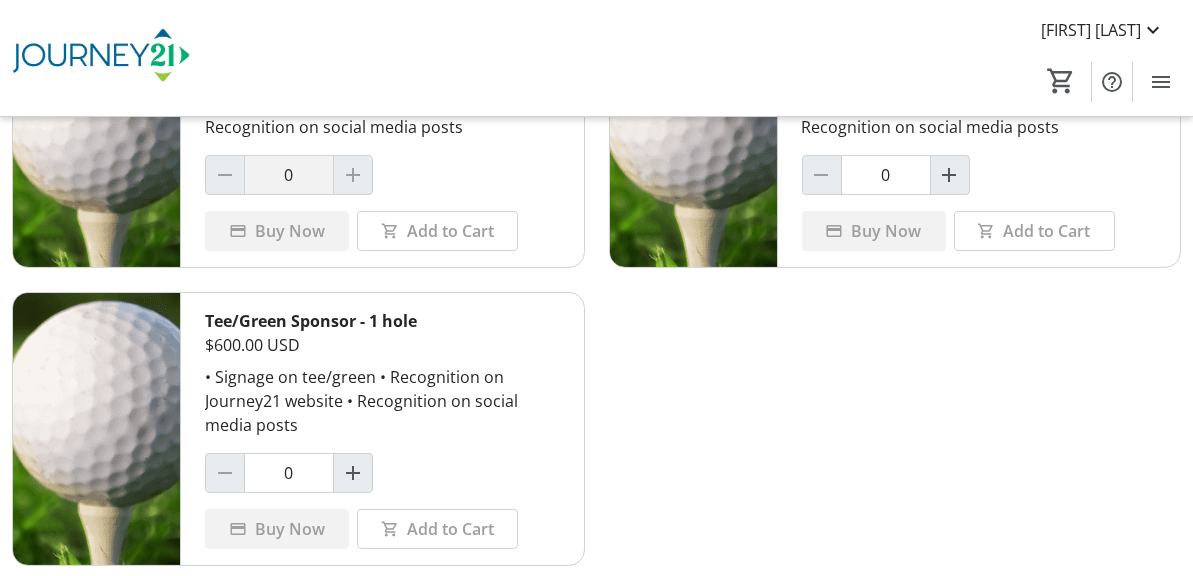 scroll, scrollTop: 2019, scrollLeft: 0, axis: vertical 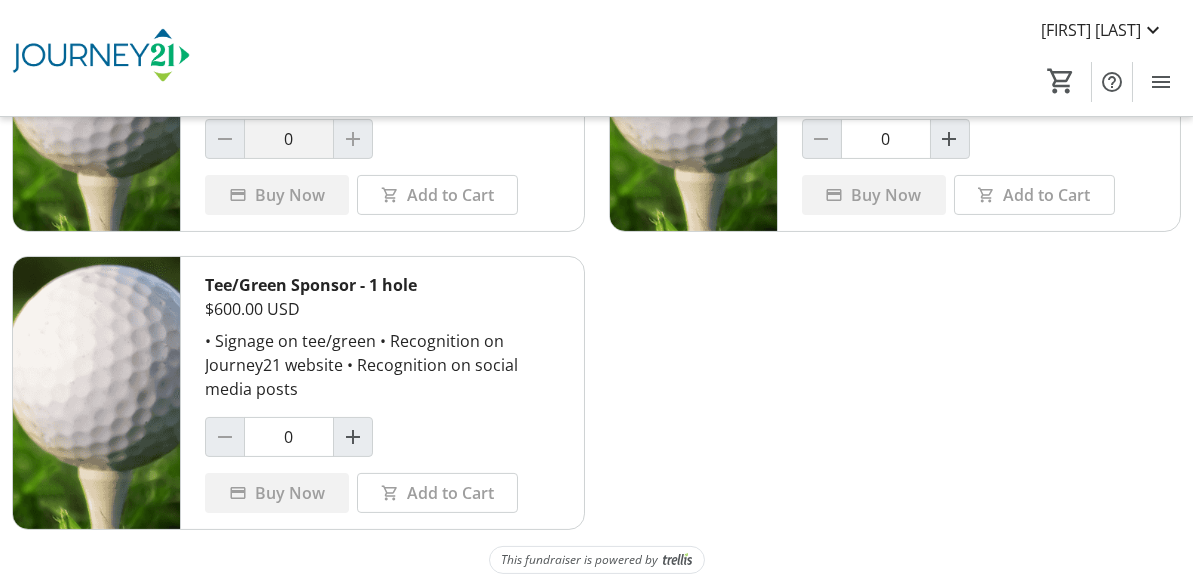click on "Home" 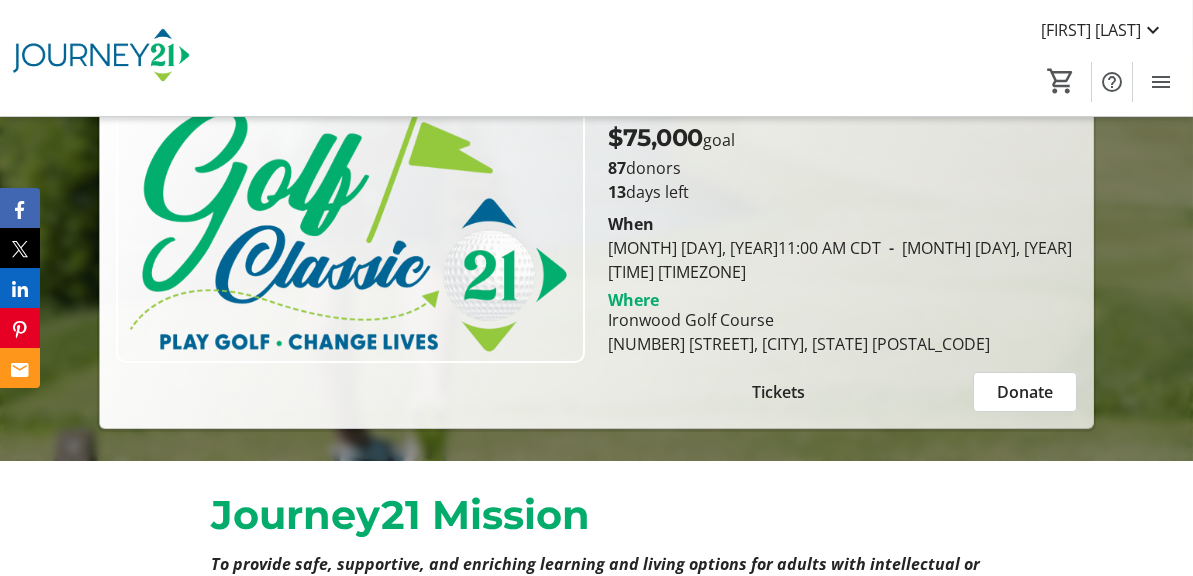 scroll, scrollTop: 0, scrollLeft: 0, axis: both 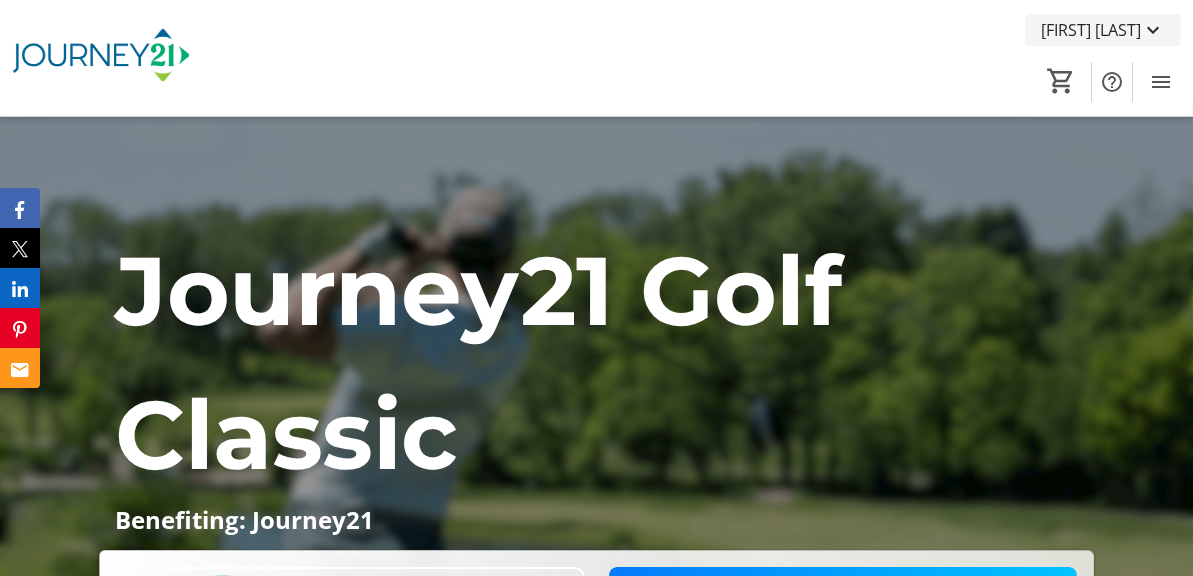 click on "[FIRST] [LAST]" 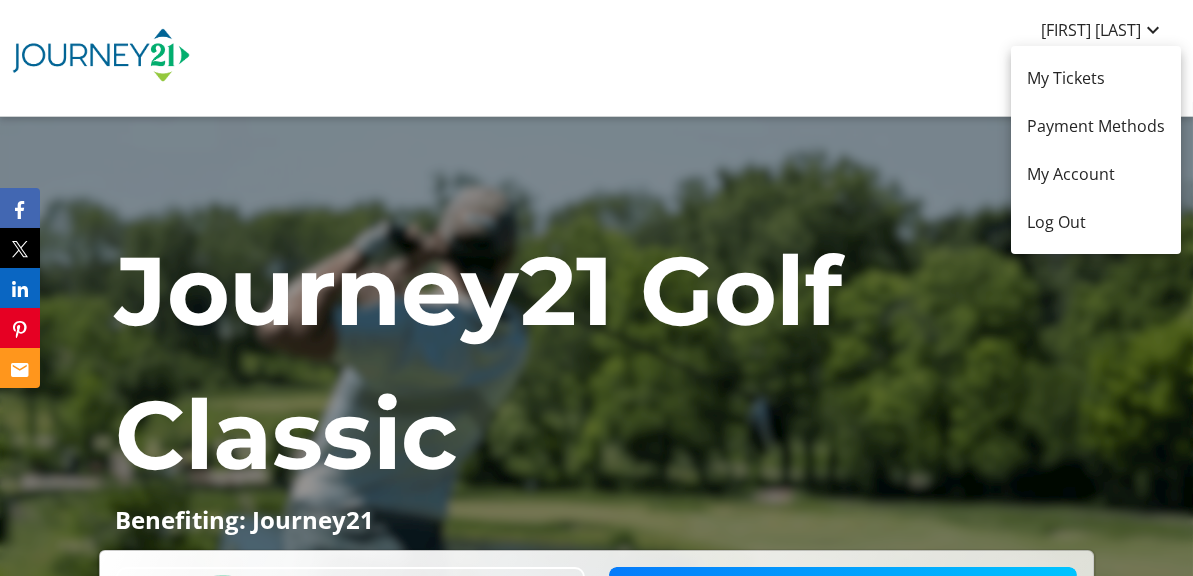 click at bounding box center (596, 288) 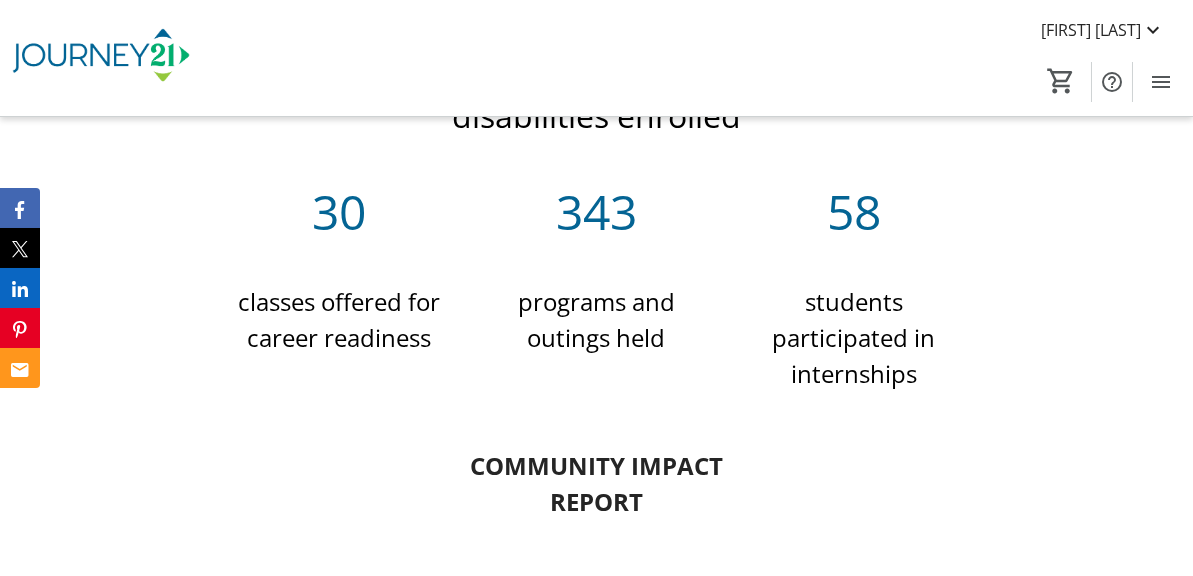scroll, scrollTop: 1200, scrollLeft: 0, axis: vertical 